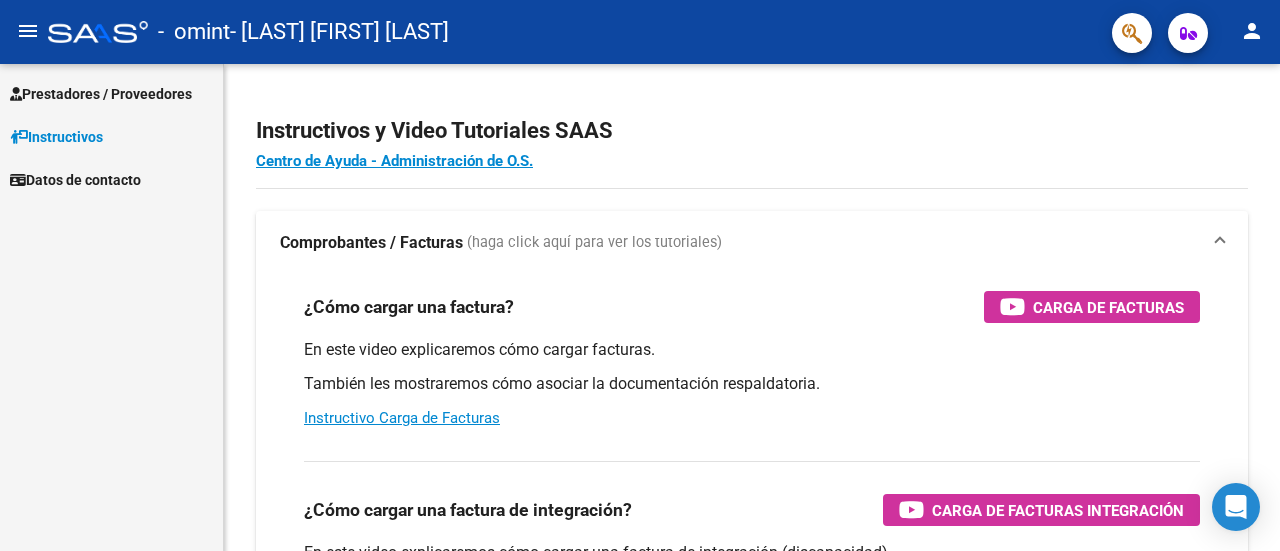 scroll, scrollTop: 0, scrollLeft: 0, axis: both 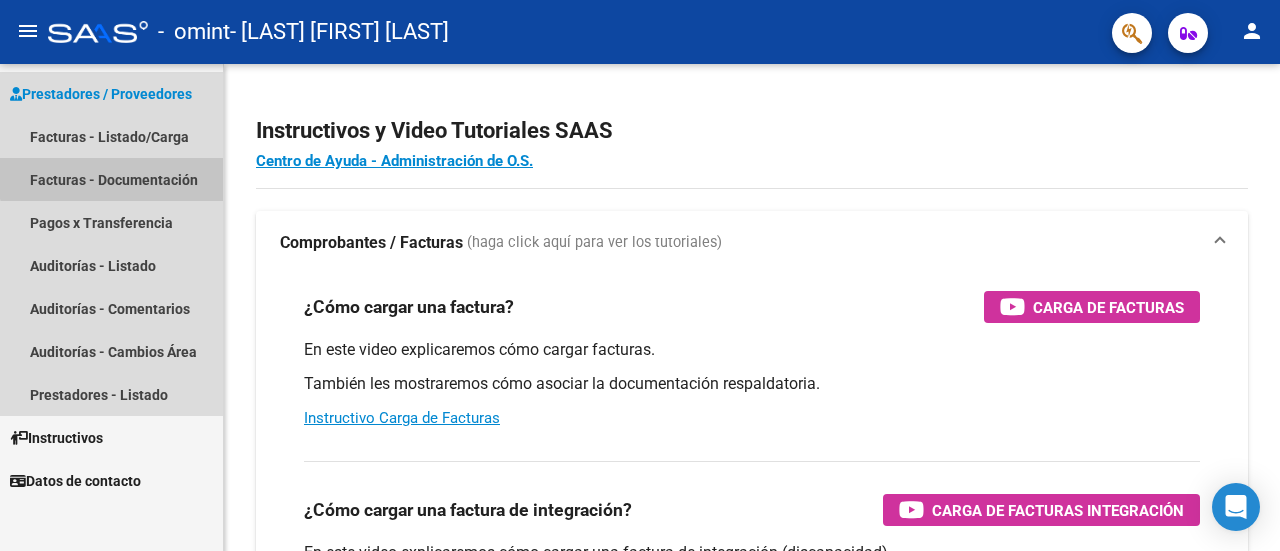 click on "Facturas - Documentación" at bounding box center (111, 179) 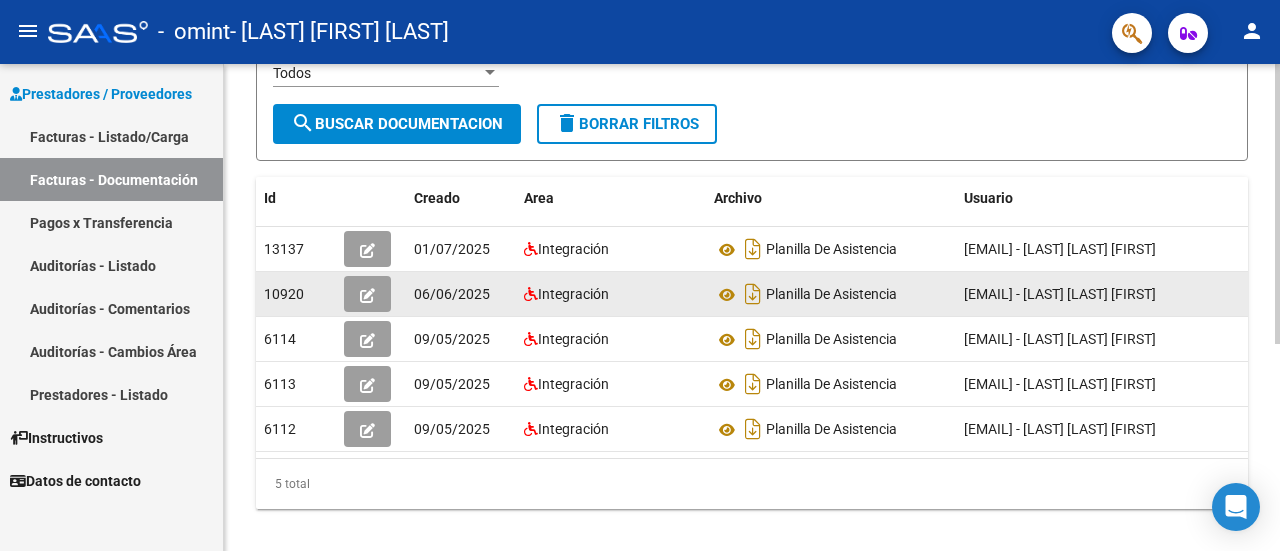 scroll, scrollTop: 0, scrollLeft: 0, axis: both 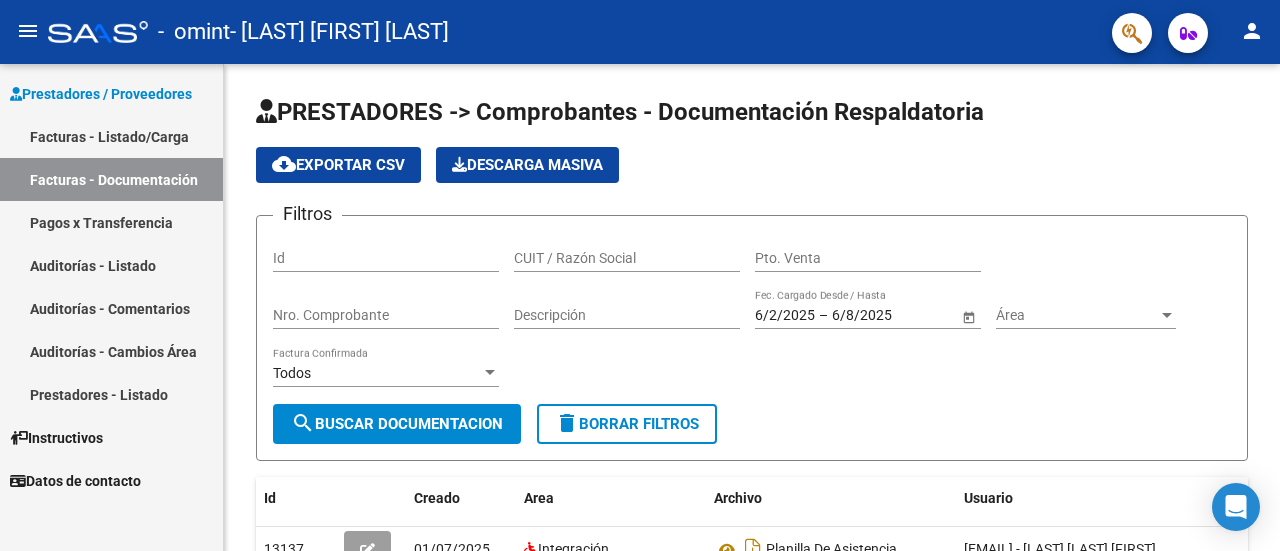 click on "Facturas - Listado/Carga" at bounding box center [111, 136] 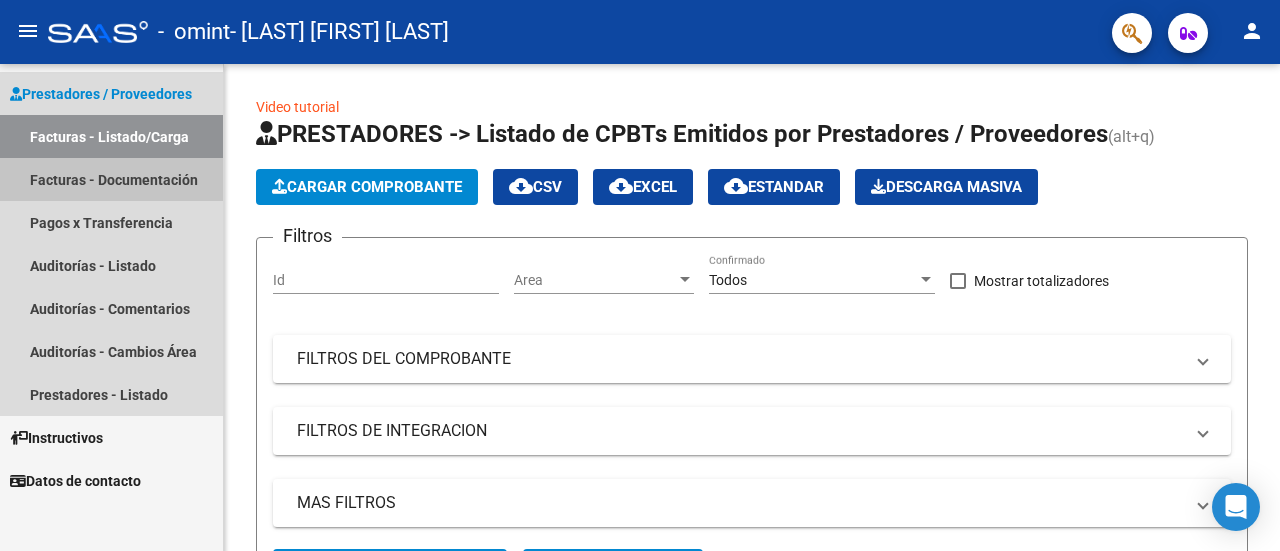 click on "Facturas - Documentación" at bounding box center [111, 179] 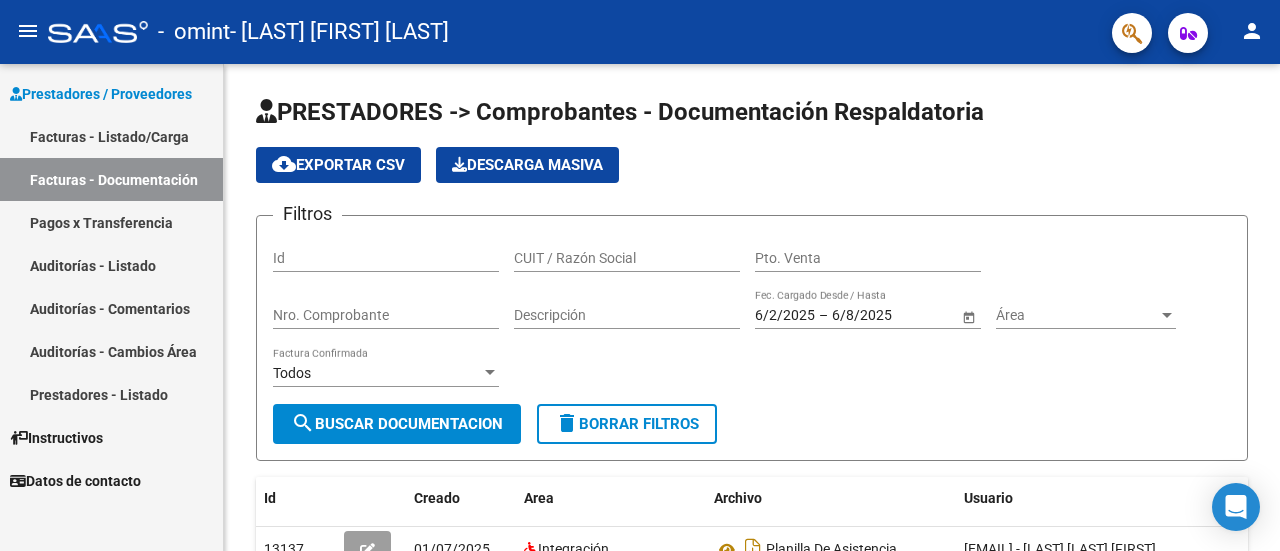 click on "Prestadores / Proveedores" at bounding box center (101, 94) 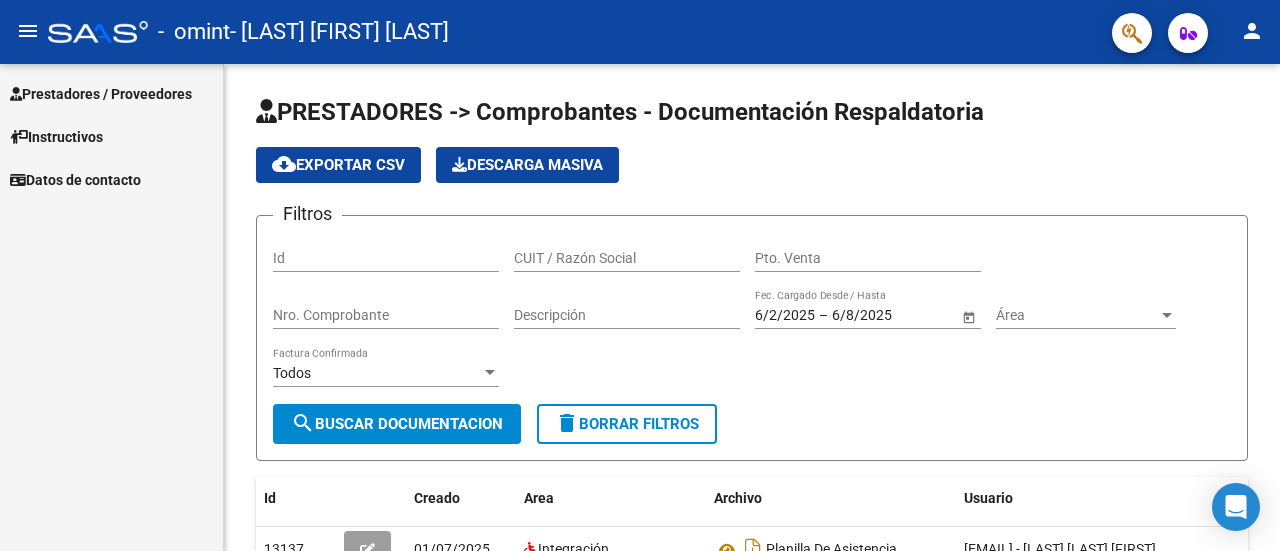 click on "Instructivos" at bounding box center (56, 137) 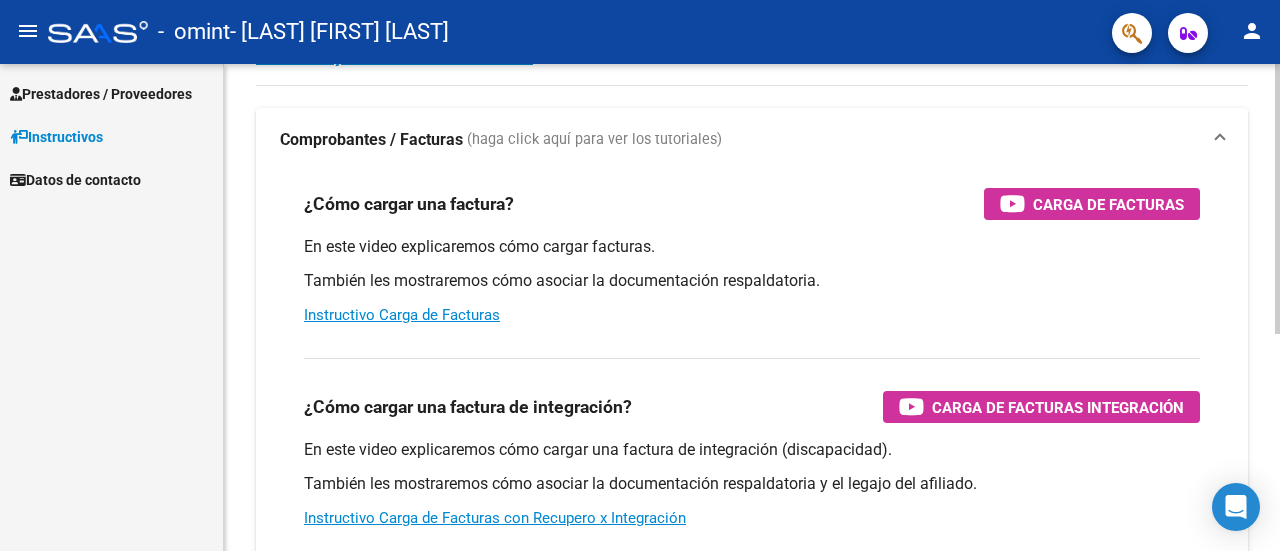 scroll, scrollTop: 200, scrollLeft: 0, axis: vertical 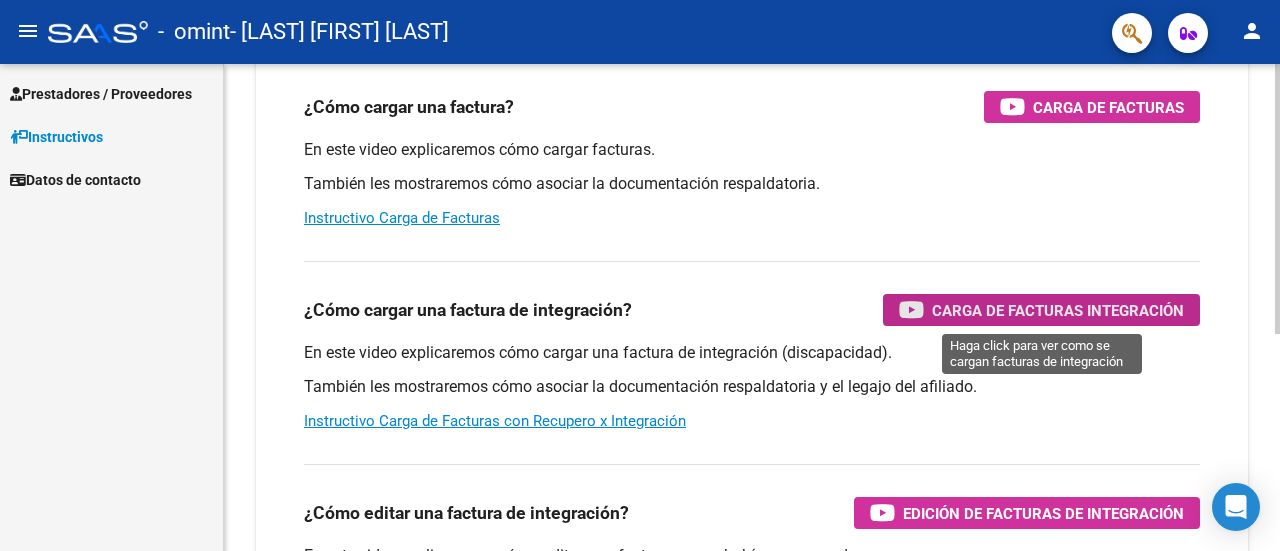 click on "Carga de Facturas Integración" at bounding box center (1058, 310) 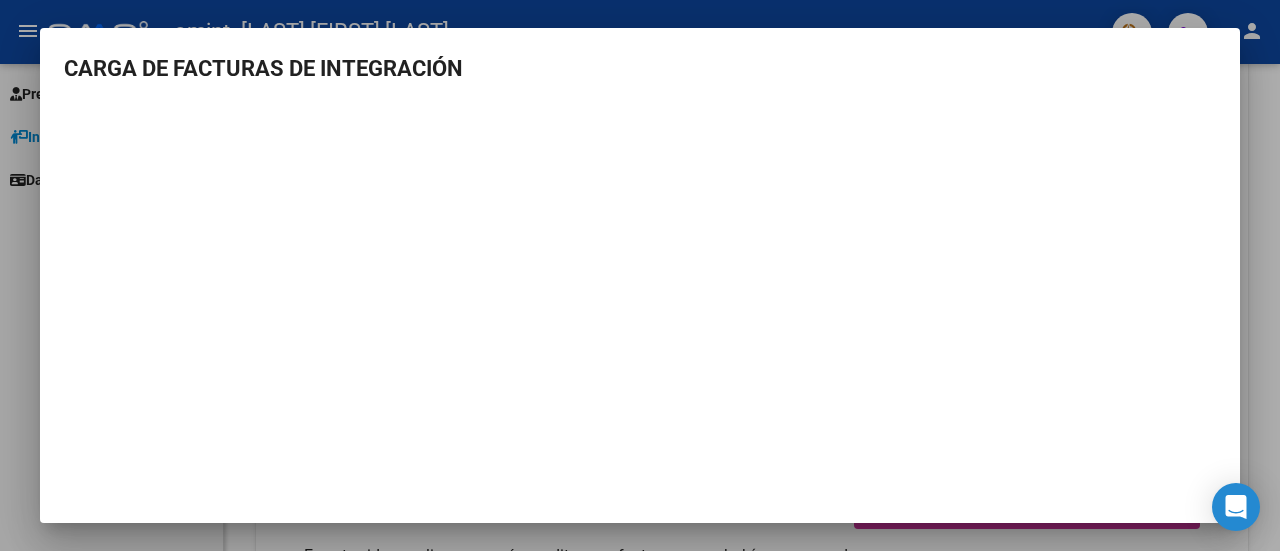 click at bounding box center (640, 275) 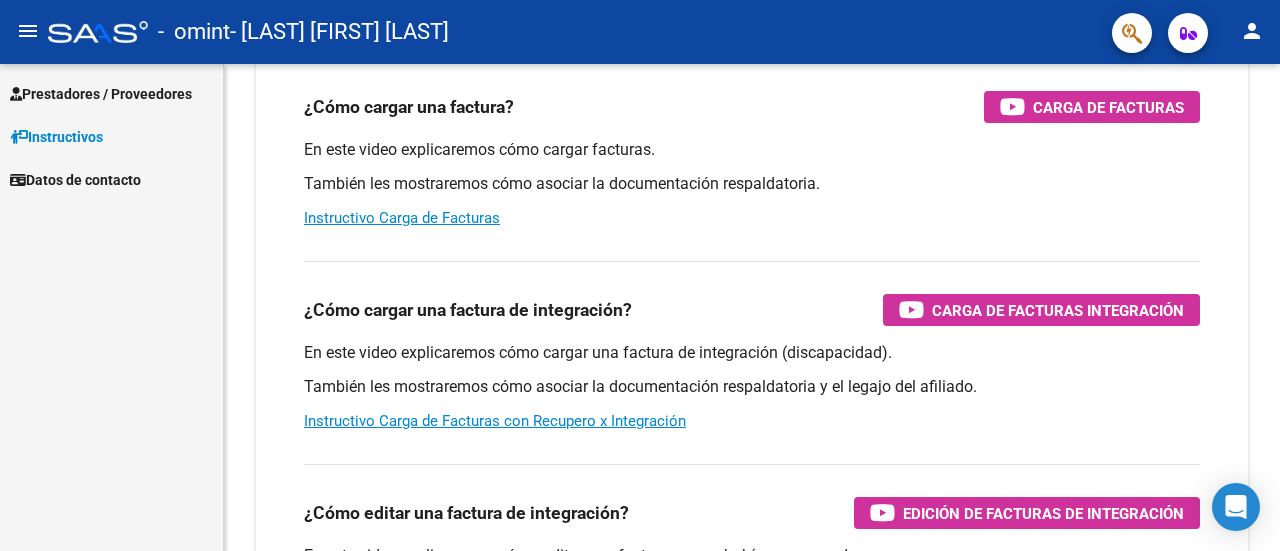 click on "Prestadores / Proveedores" at bounding box center [101, 94] 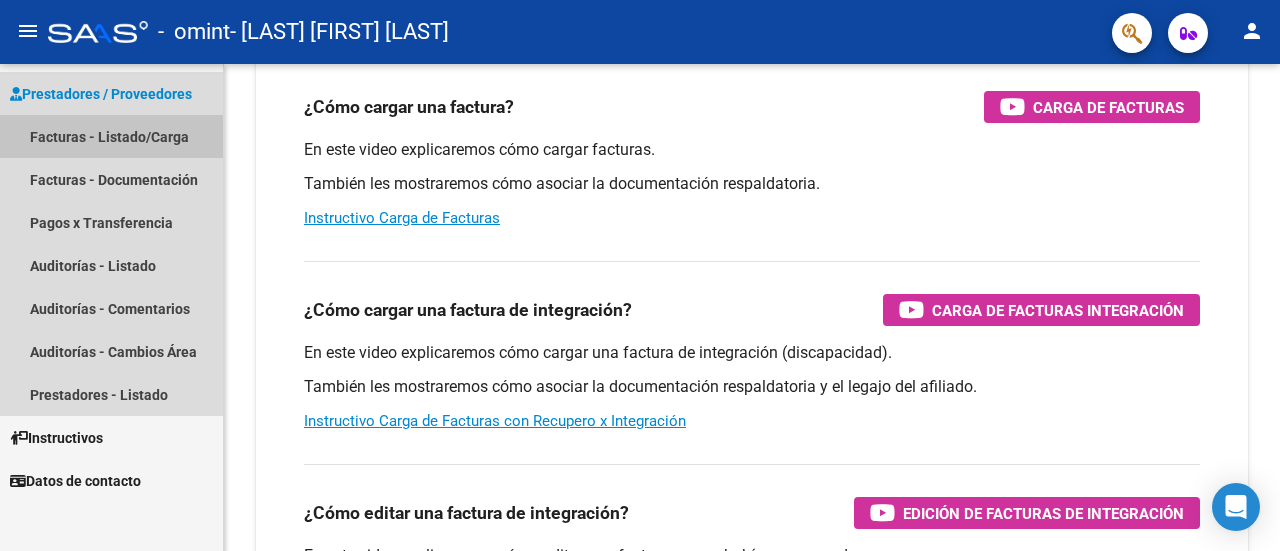 click on "Facturas - Listado/Carga" at bounding box center (111, 136) 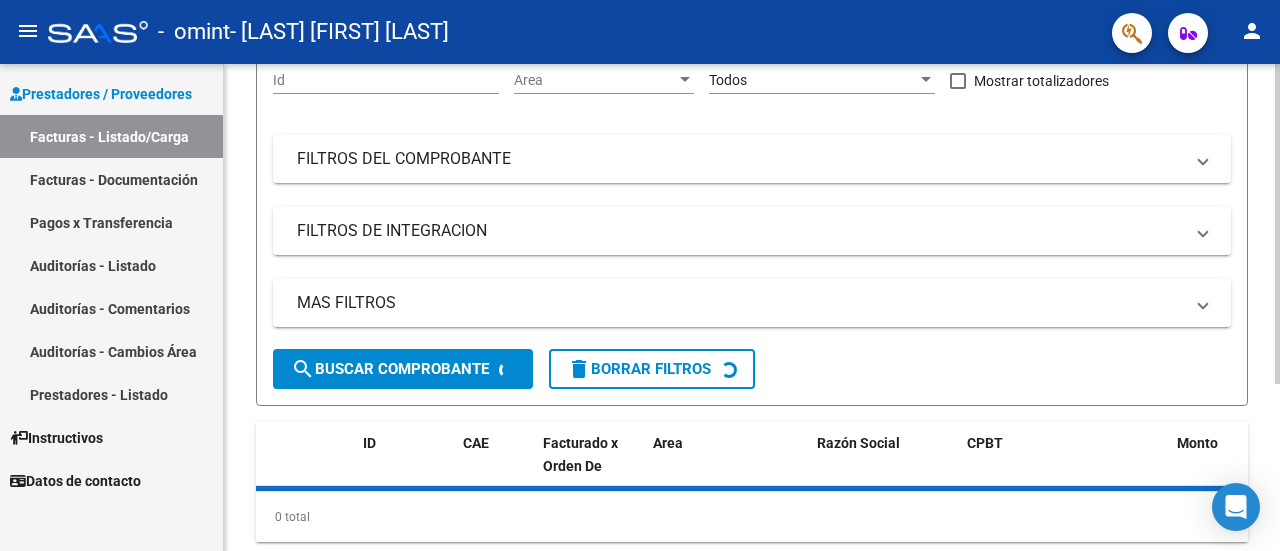 scroll, scrollTop: 0, scrollLeft: 0, axis: both 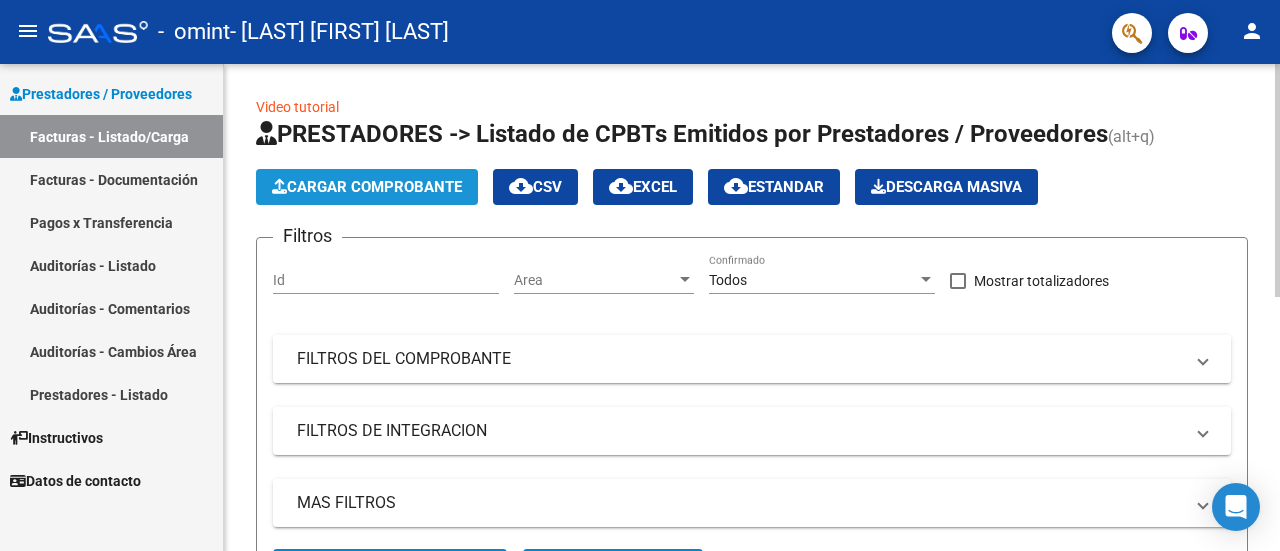 click on "Cargar Comprobante" 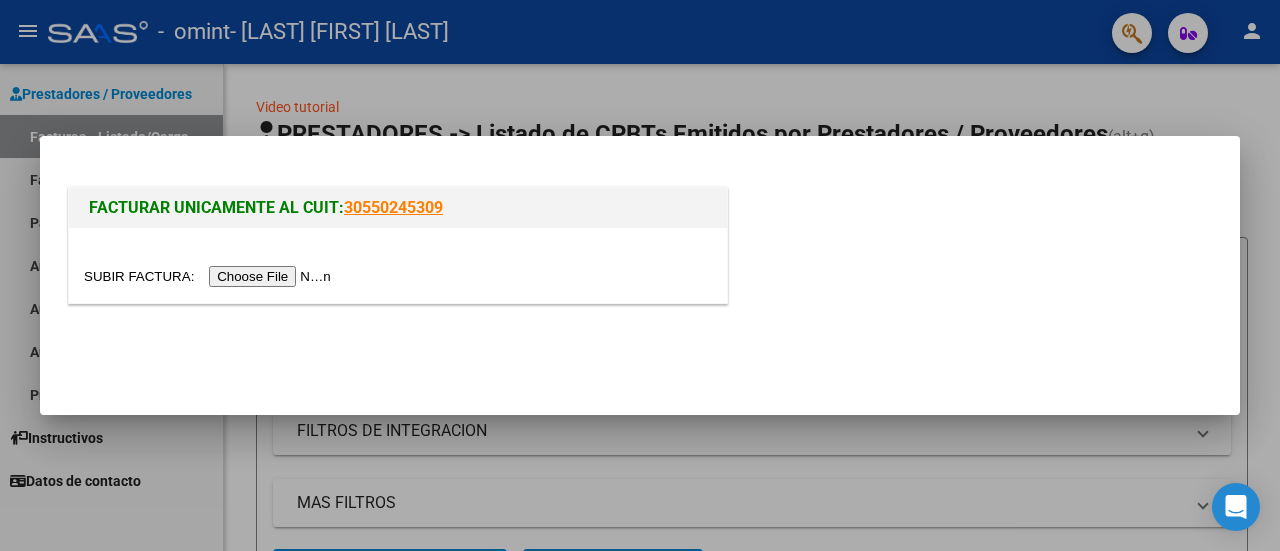 click at bounding box center (210, 276) 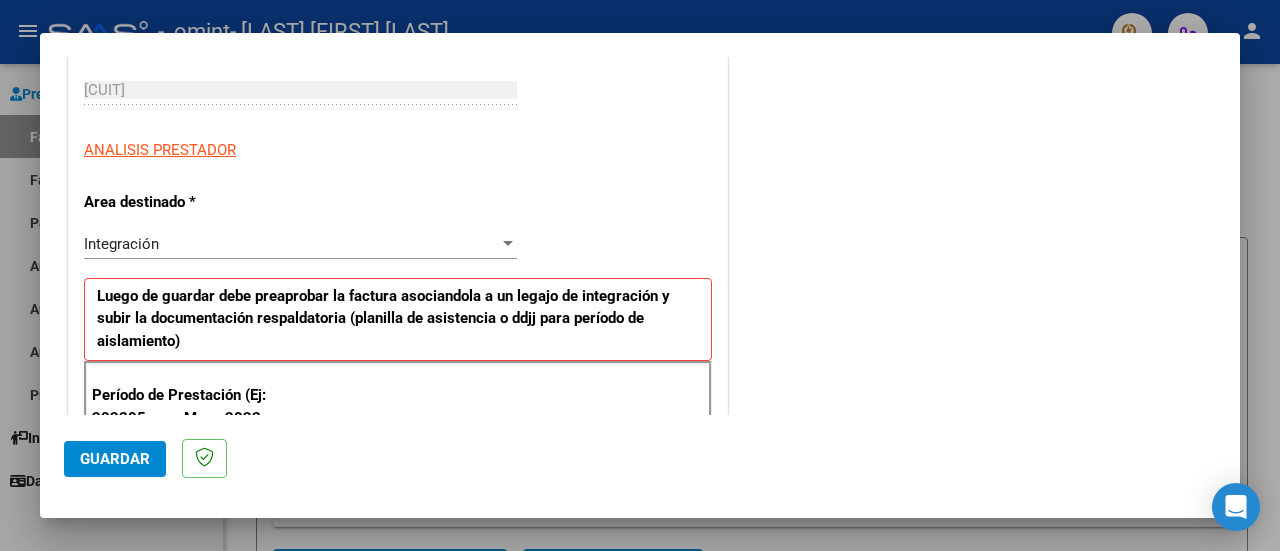 scroll, scrollTop: 400, scrollLeft: 0, axis: vertical 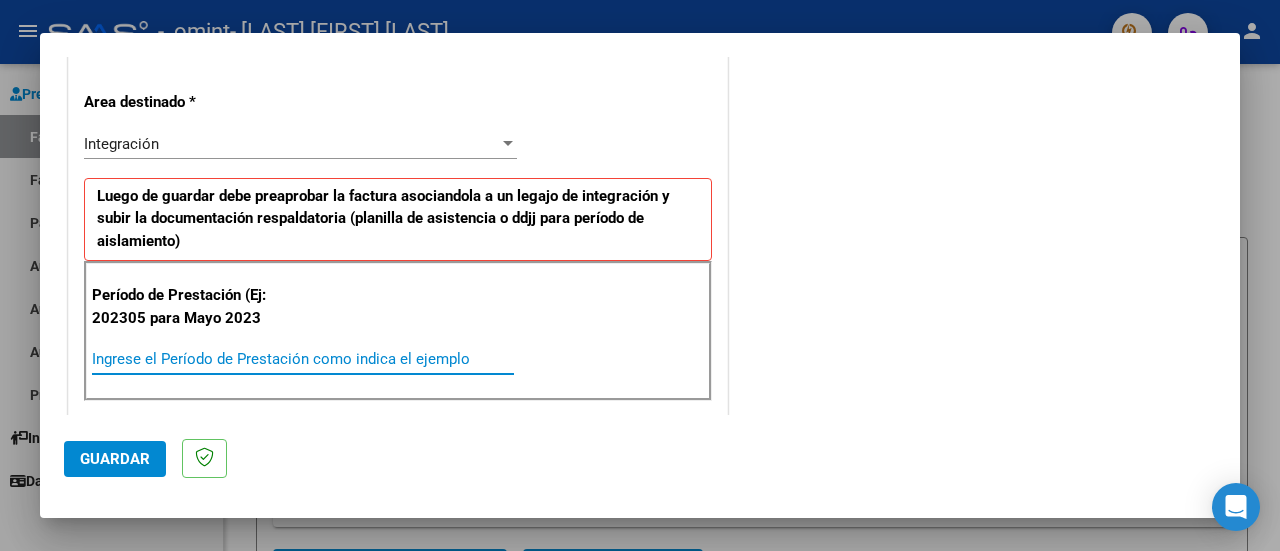 click on "Ingrese el Período de Prestación como indica el ejemplo" at bounding box center [303, 359] 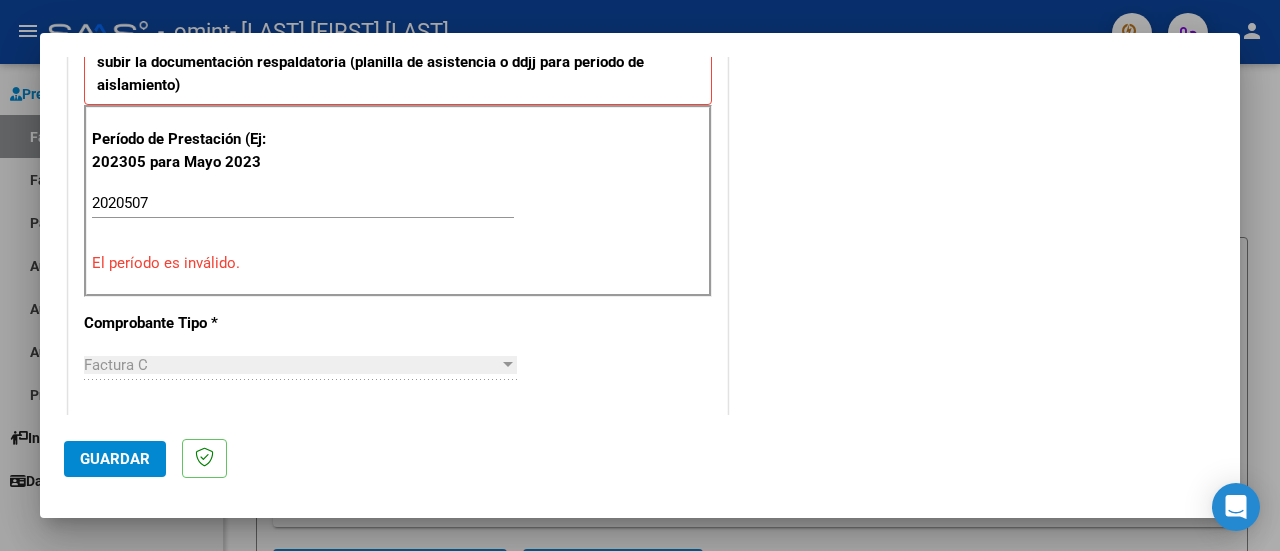 scroll, scrollTop: 500, scrollLeft: 0, axis: vertical 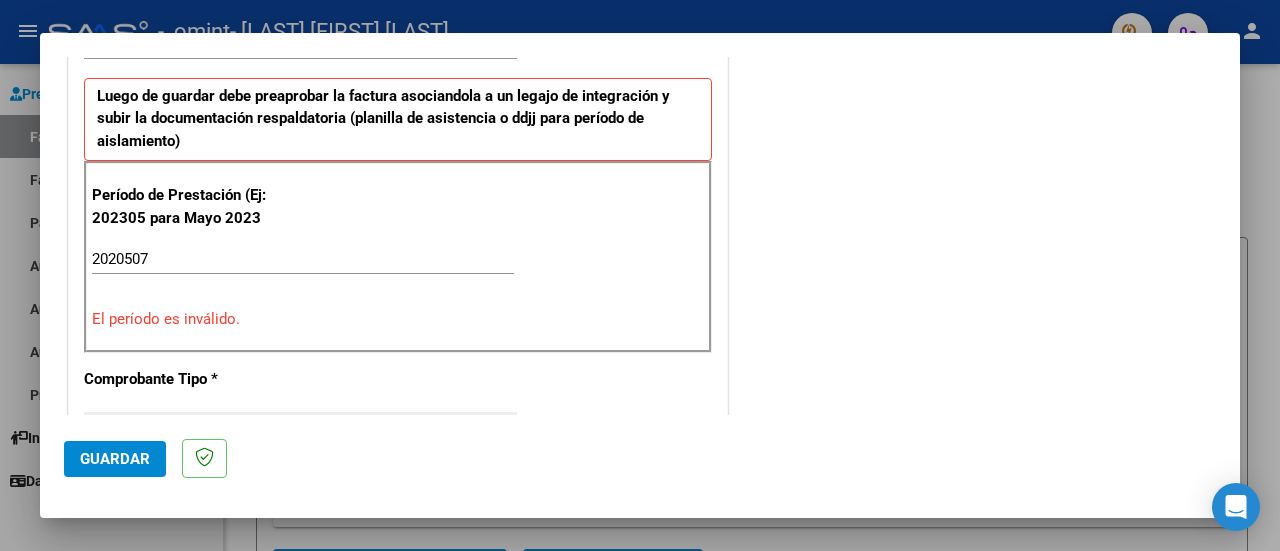 click on "2020507" at bounding box center (303, 259) 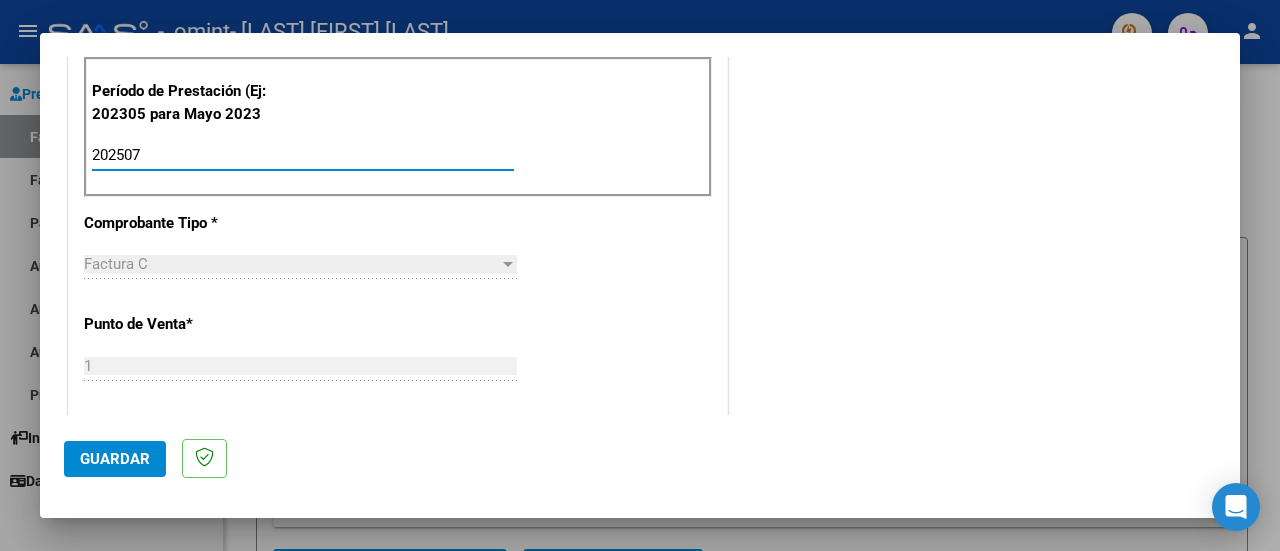 scroll, scrollTop: 0, scrollLeft: 0, axis: both 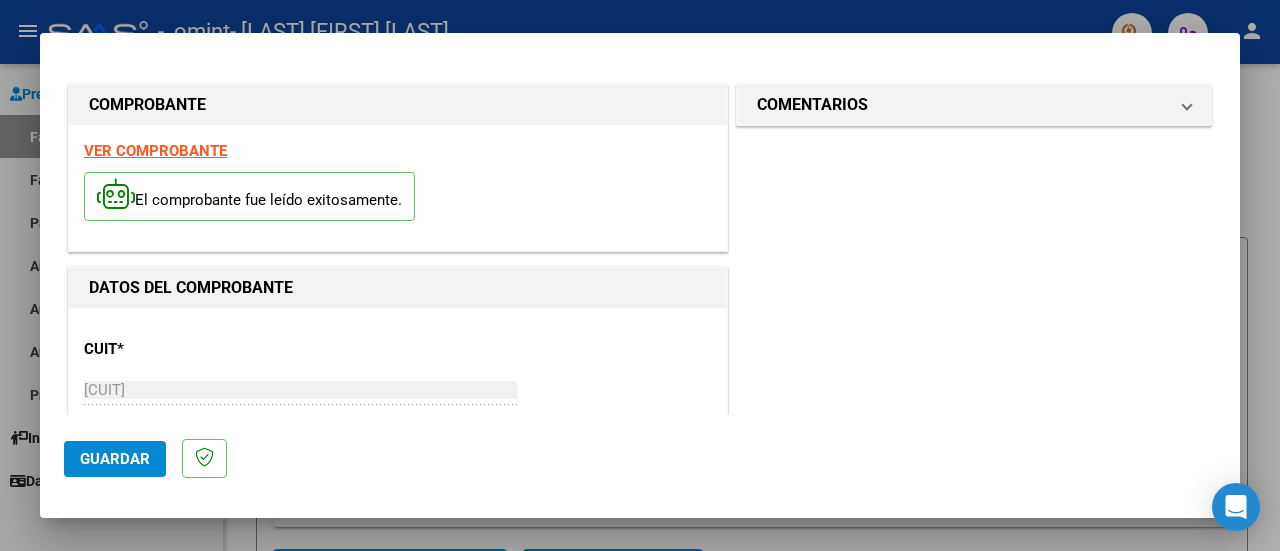 type on "202507" 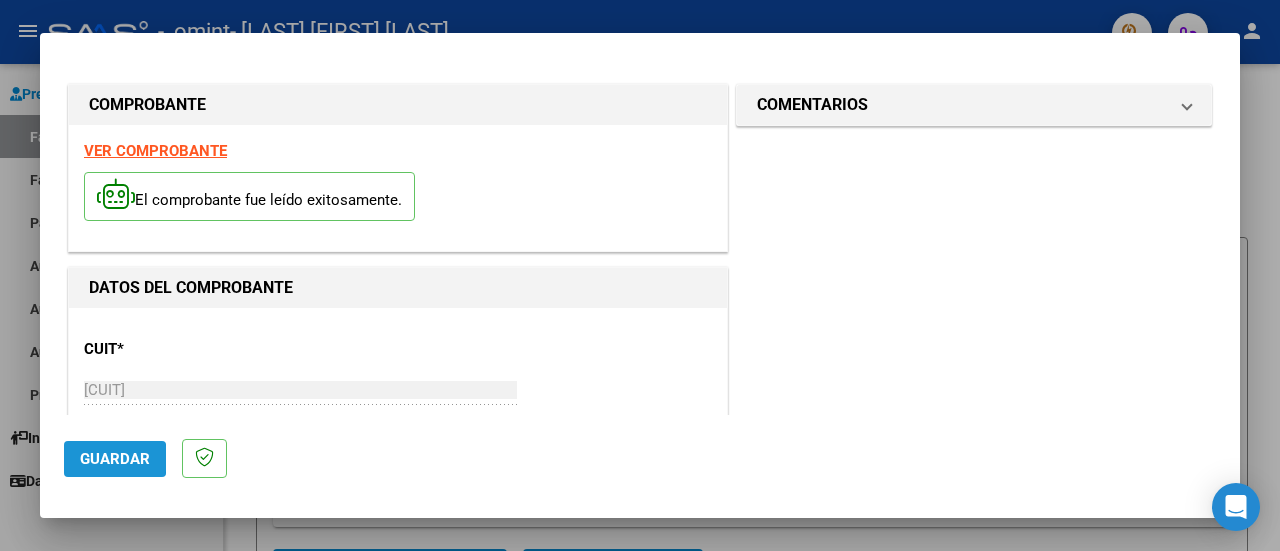 click on "Guardar" 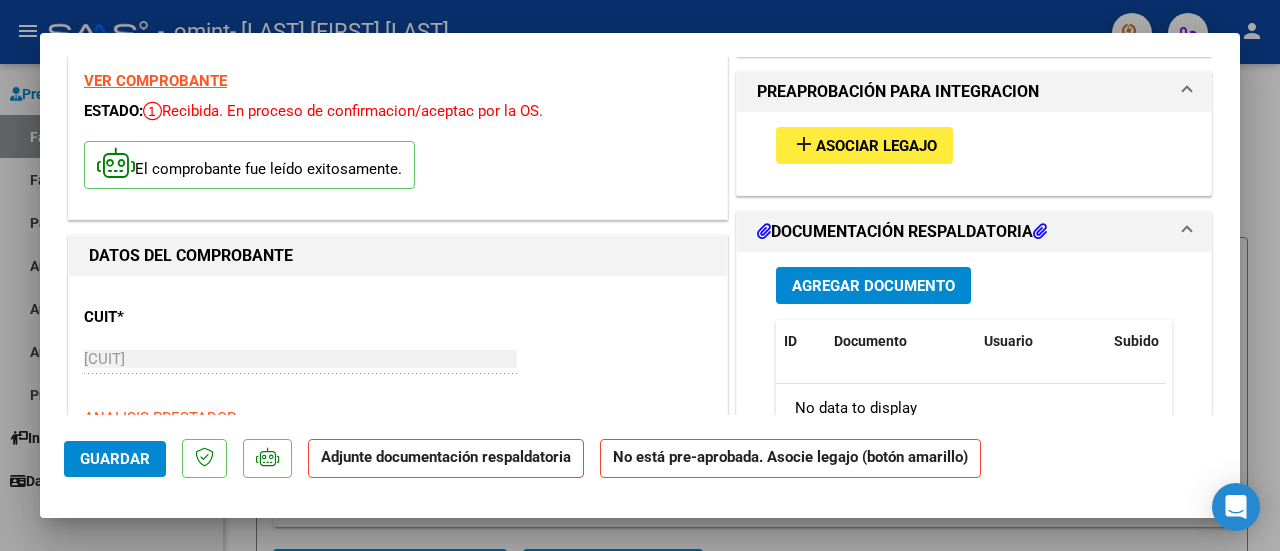 scroll, scrollTop: 100, scrollLeft: 0, axis: vertical 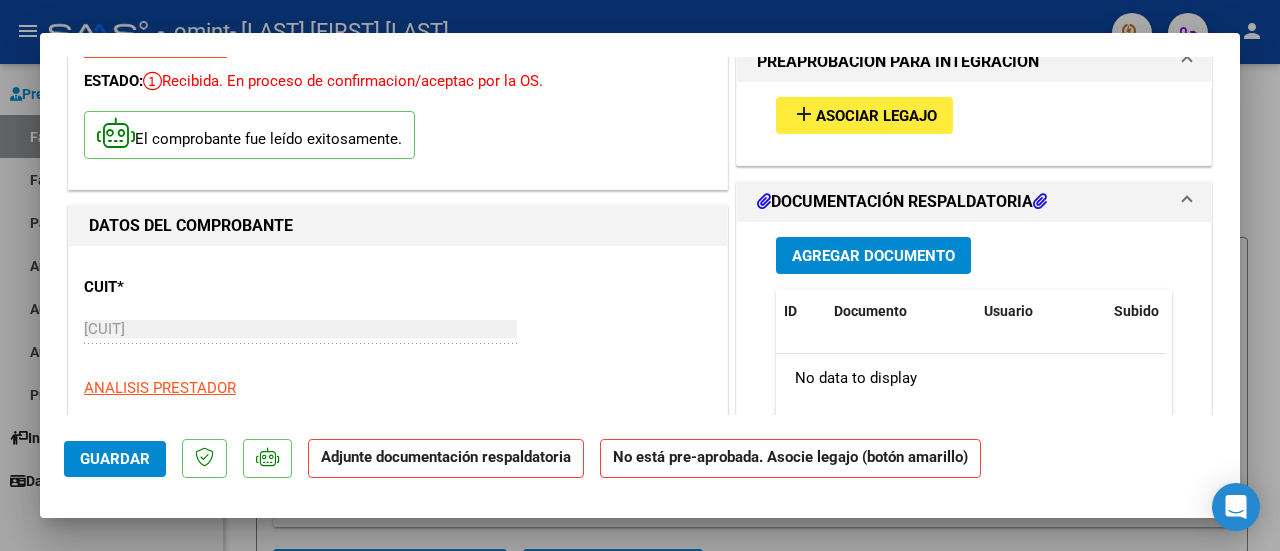 click on "Agregar Documento" at bounding box center [873, 256] 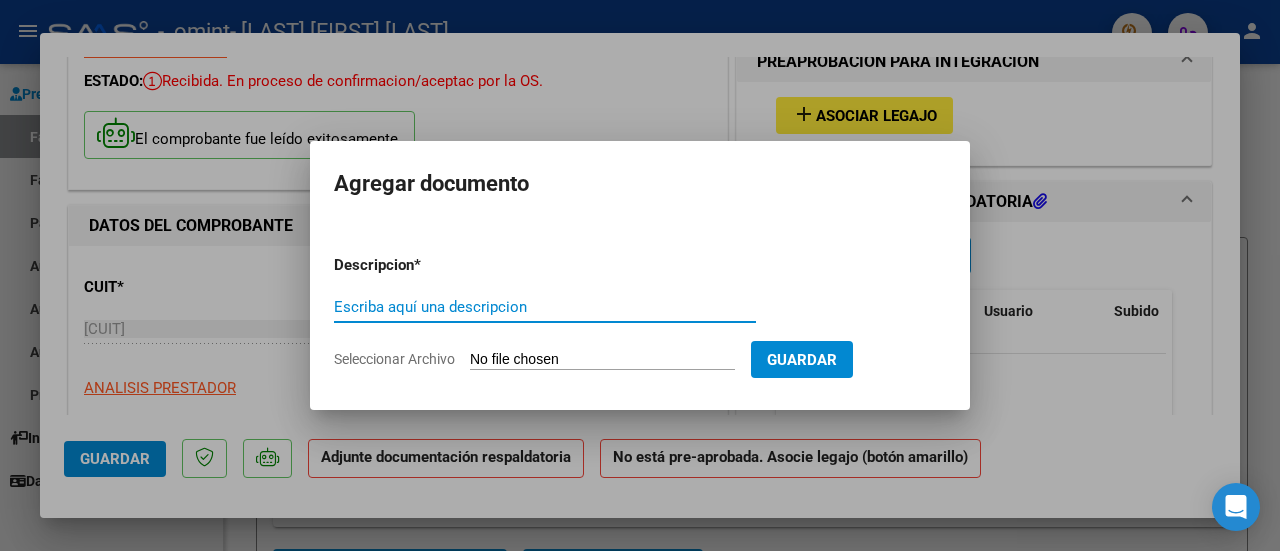 click on "Escriba aquí una descripcion" at bounding box center [545, 307] 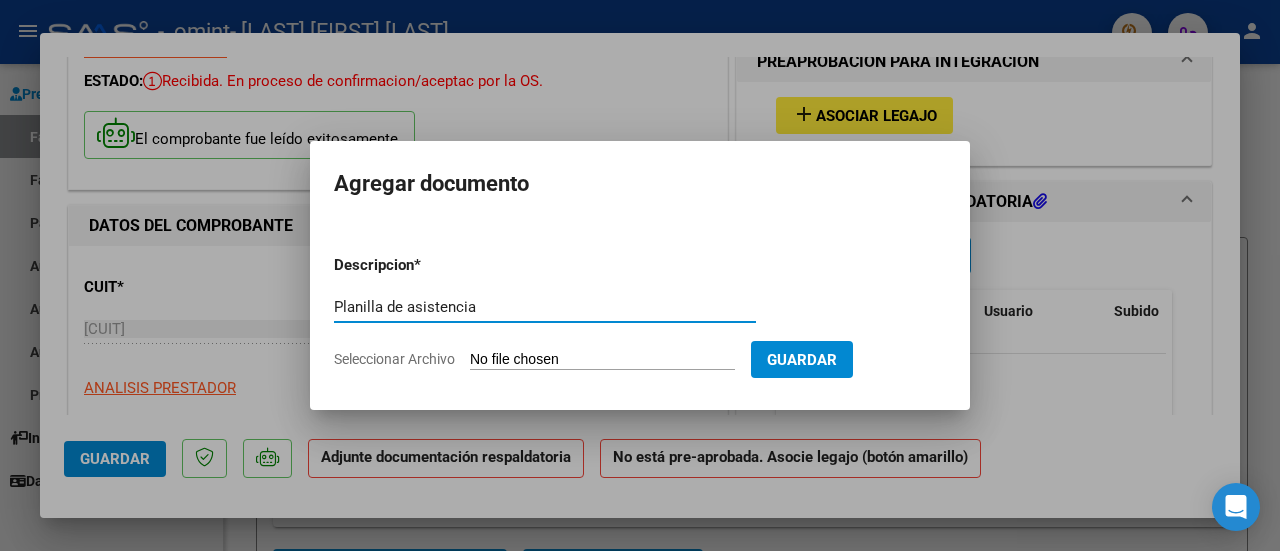 type on "Planilla de asistencia" 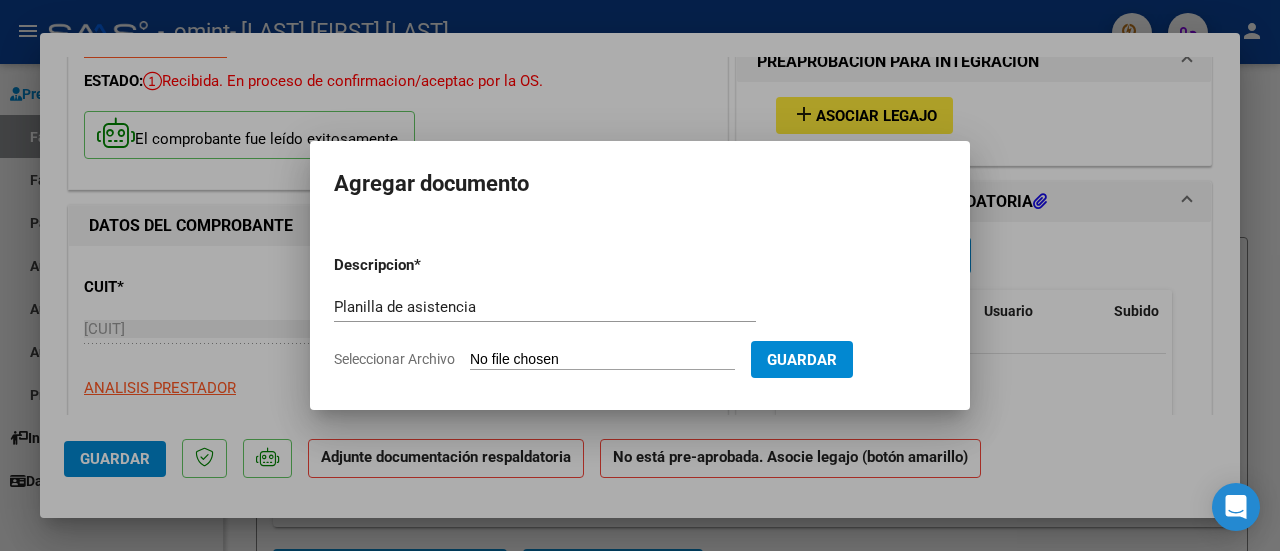 type on "C:\fakepath\Planilla de asistencia Julio .pdf" 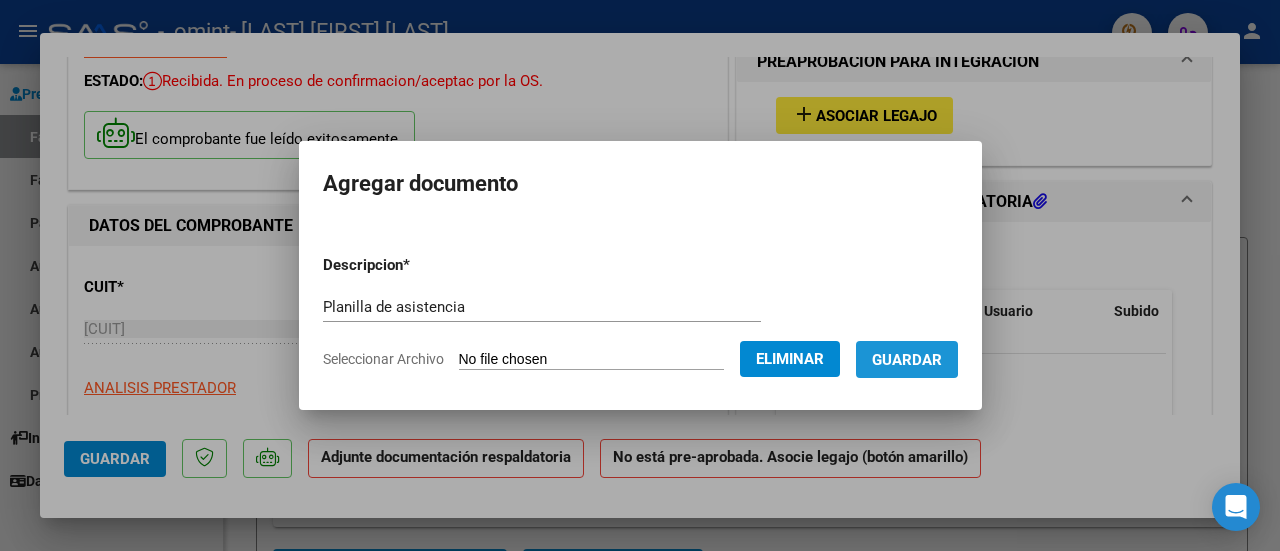 click on "Guardar" at bounding box center (907, 360) 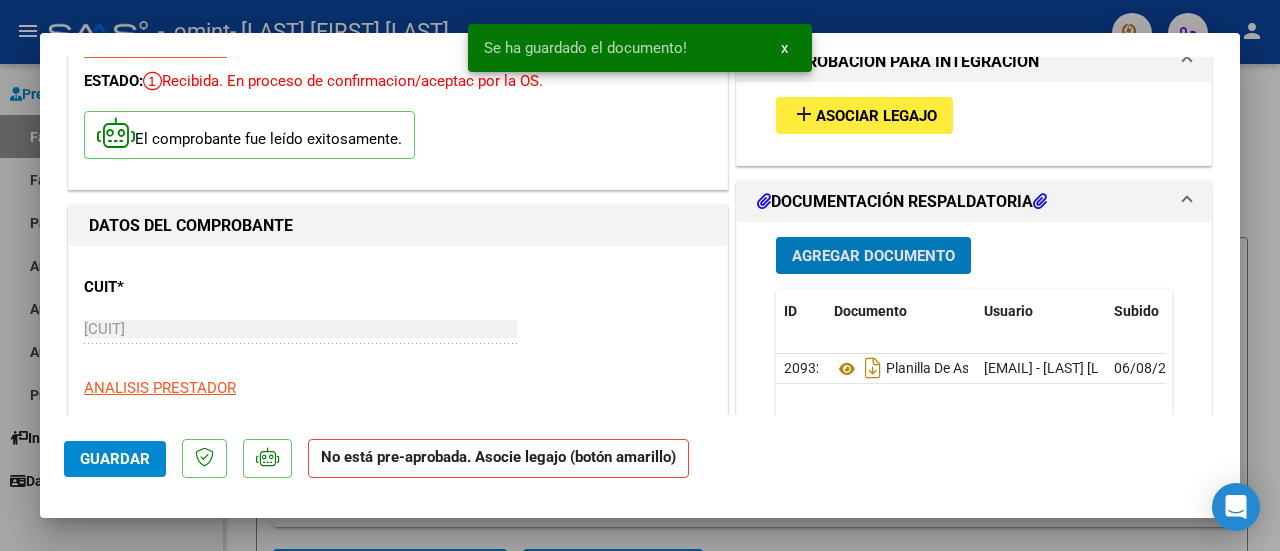 click on "Asociar Legajo" at bounding box center (876, 116) 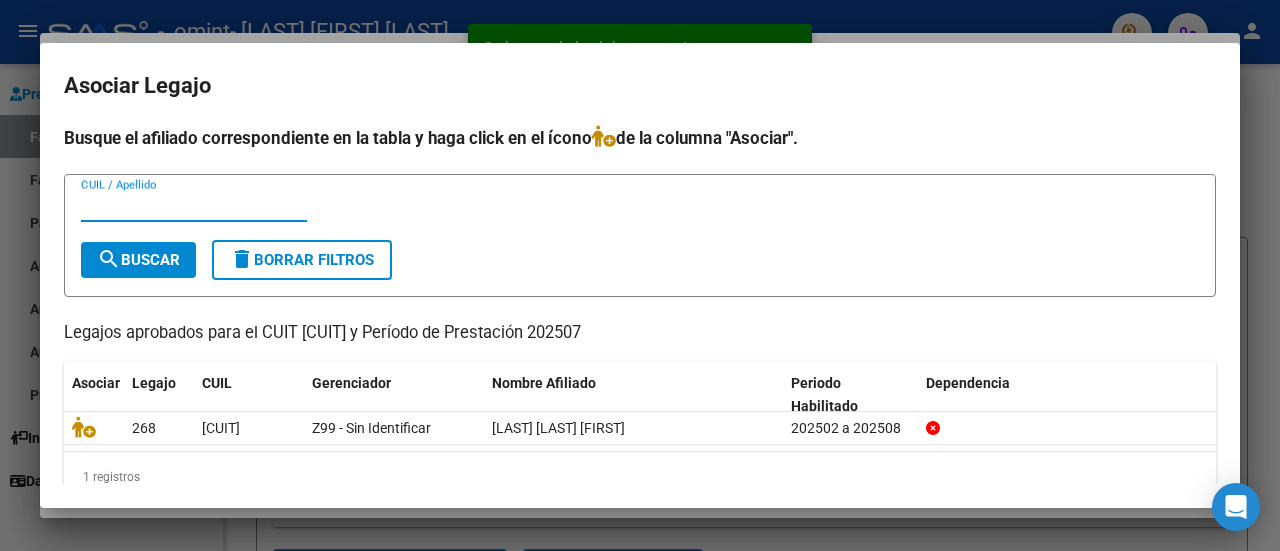 scroll, scrollTop: 32, scrollLeft: 0, axis: vertical 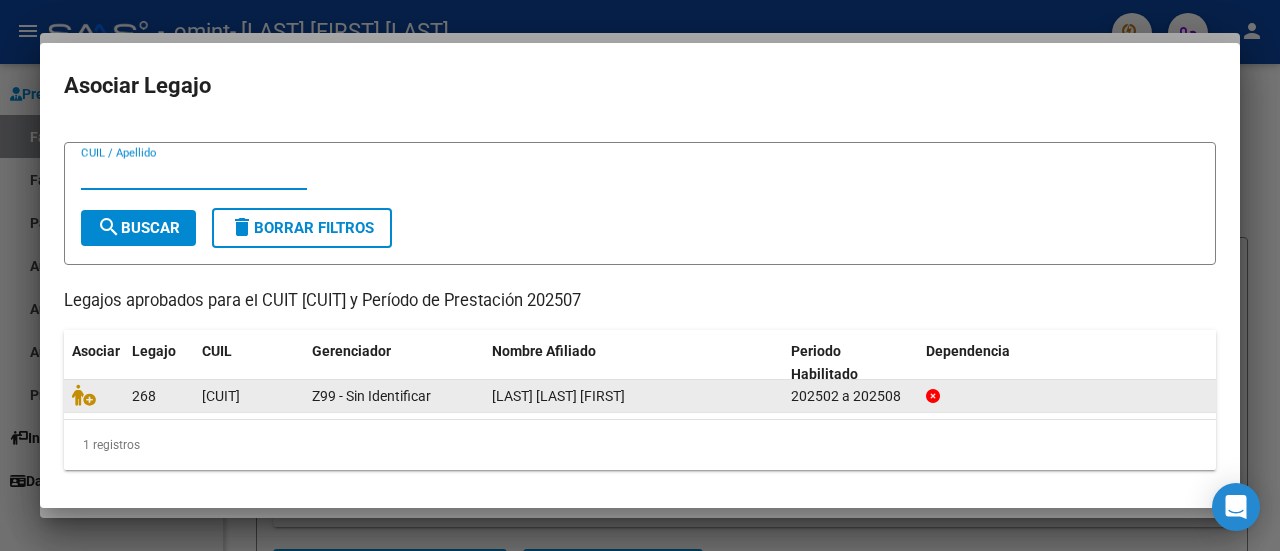 click on "202502 a 202508" 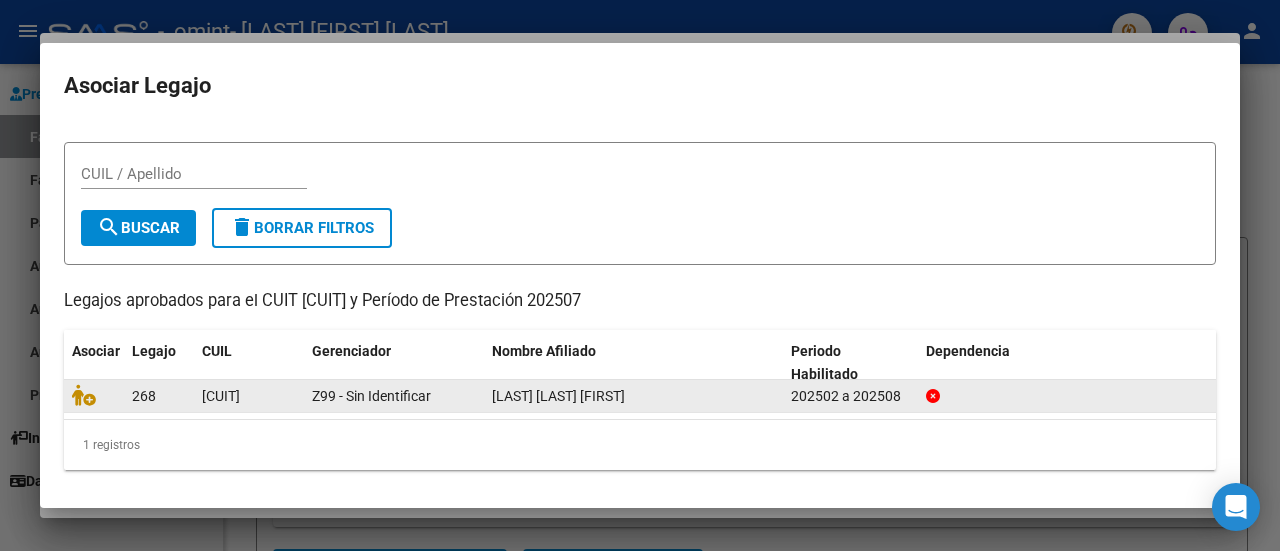 click on "268" 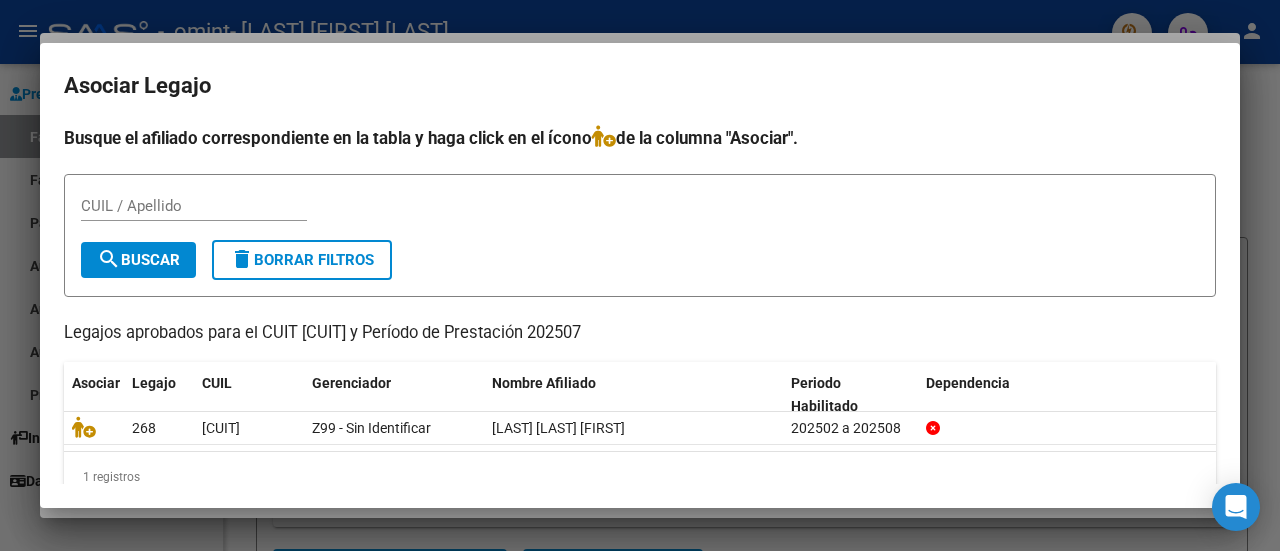 scroll, scrollTop: 32, scrollLeft: 0, axis: vertical 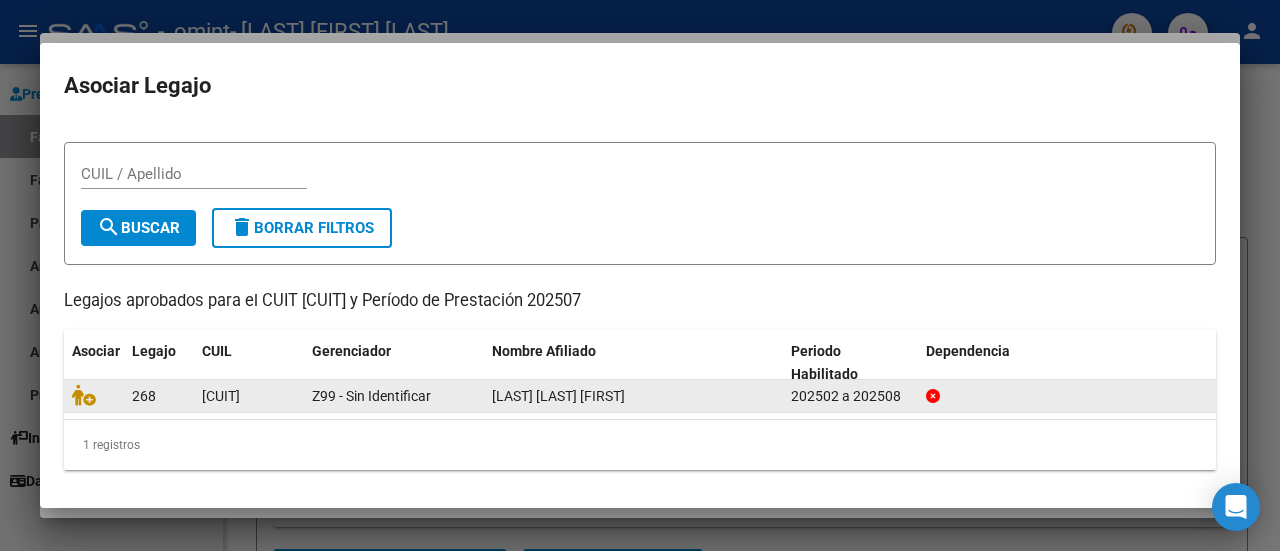click on "Z99 - Sin Identificar" 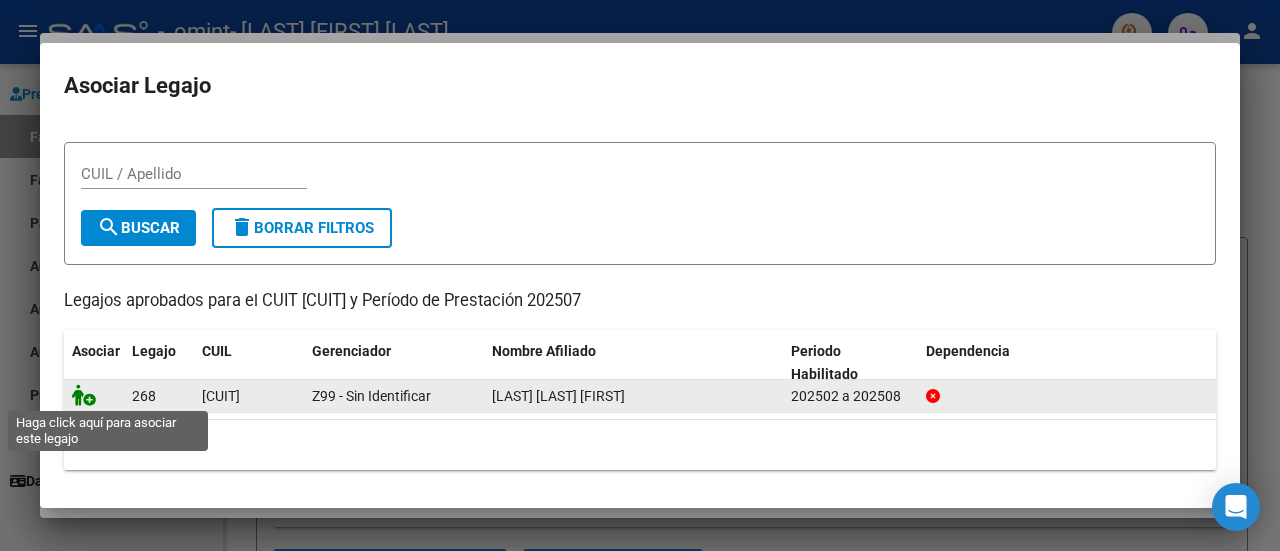 click 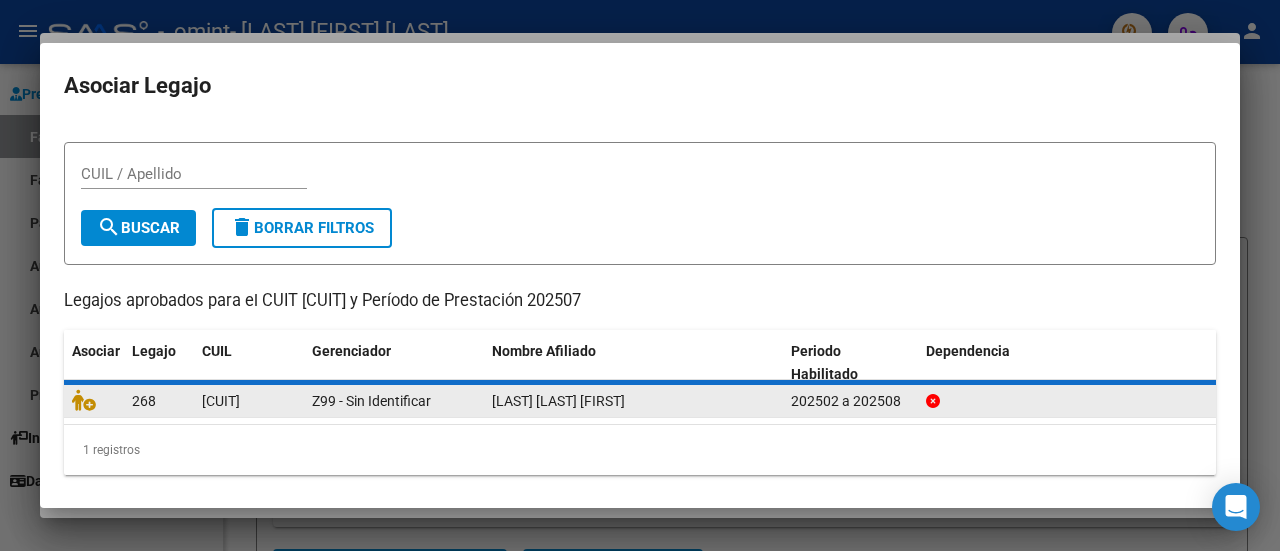 scroll, scrollTop: 0, scrollLeft: 0, axis: both 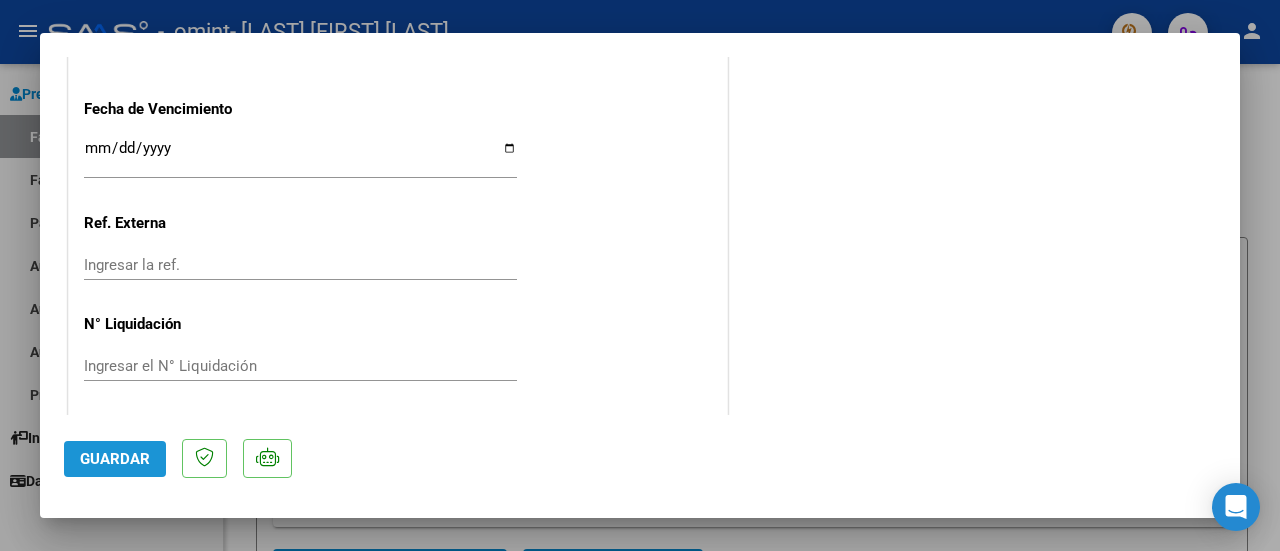 click on "Guardar" 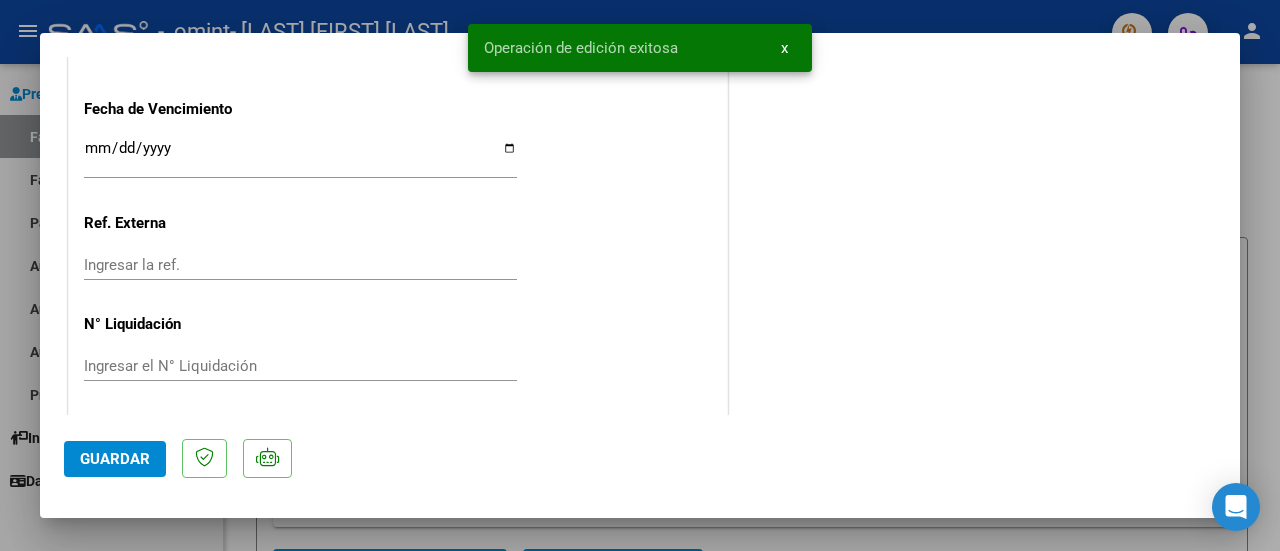 click at bounding box center [640, 275] 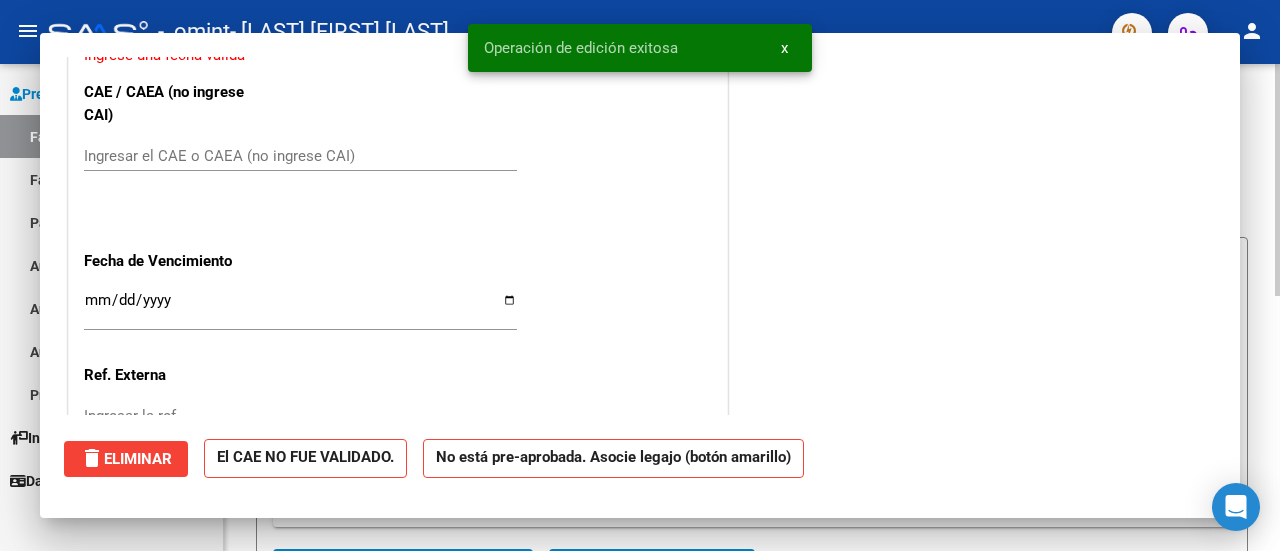 scroll, scrollTop: 0, scrollLeft: 0, axis: both 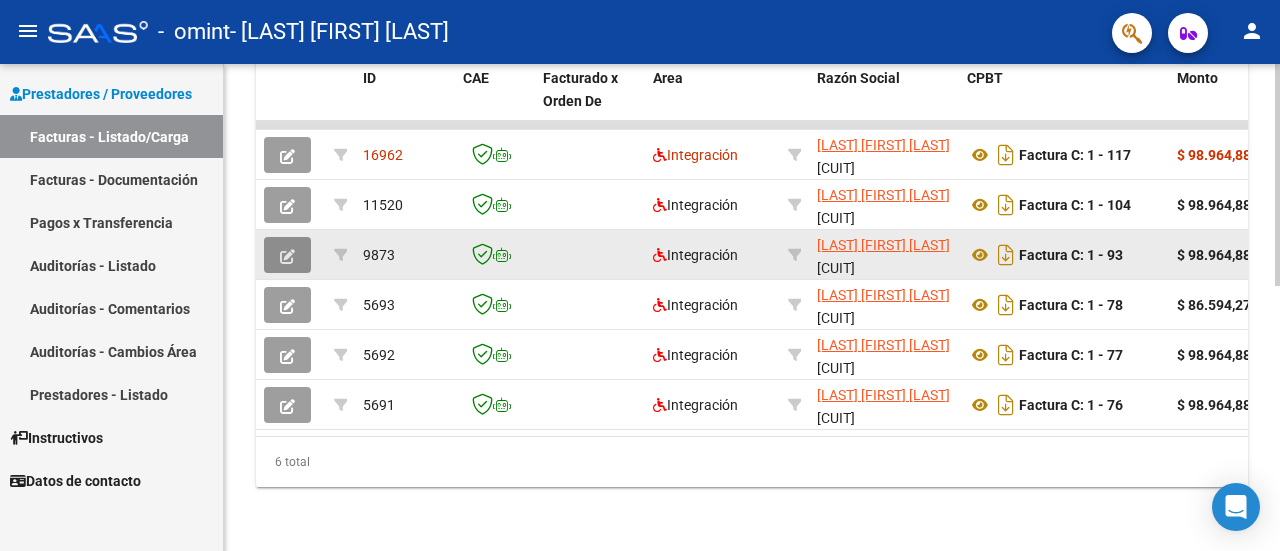 click 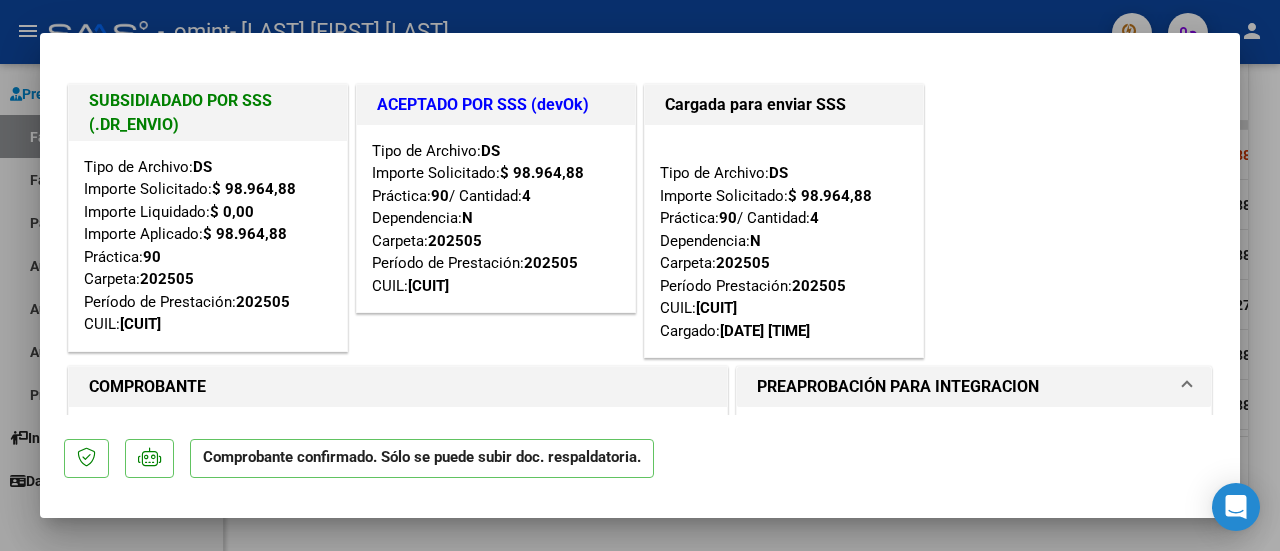 click on "COMPROBANTE" at bounding box center [398, 387] 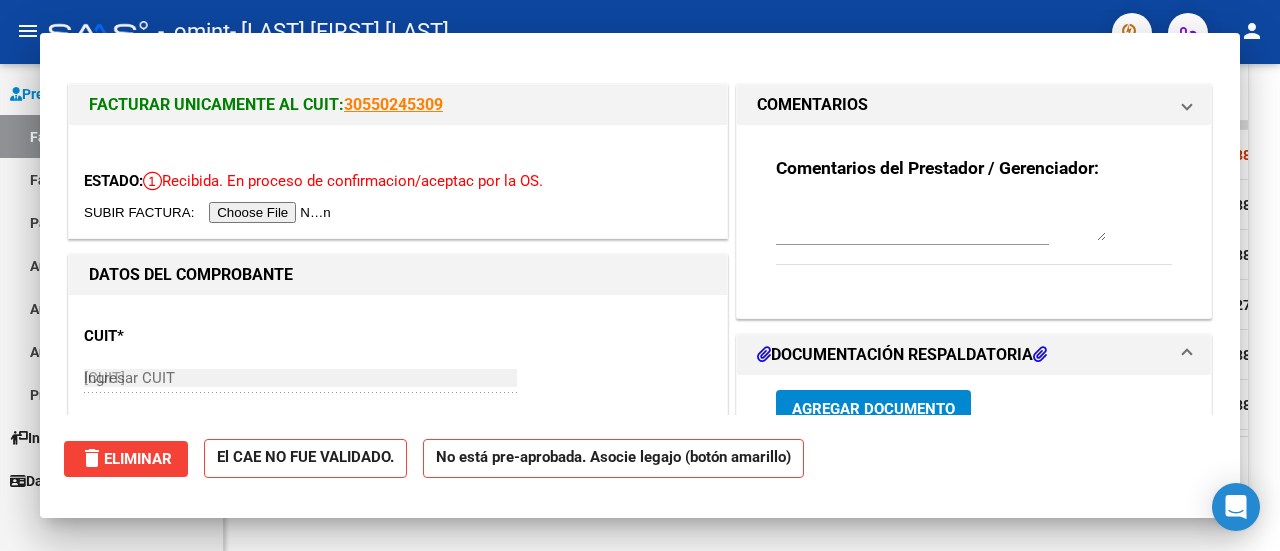 type 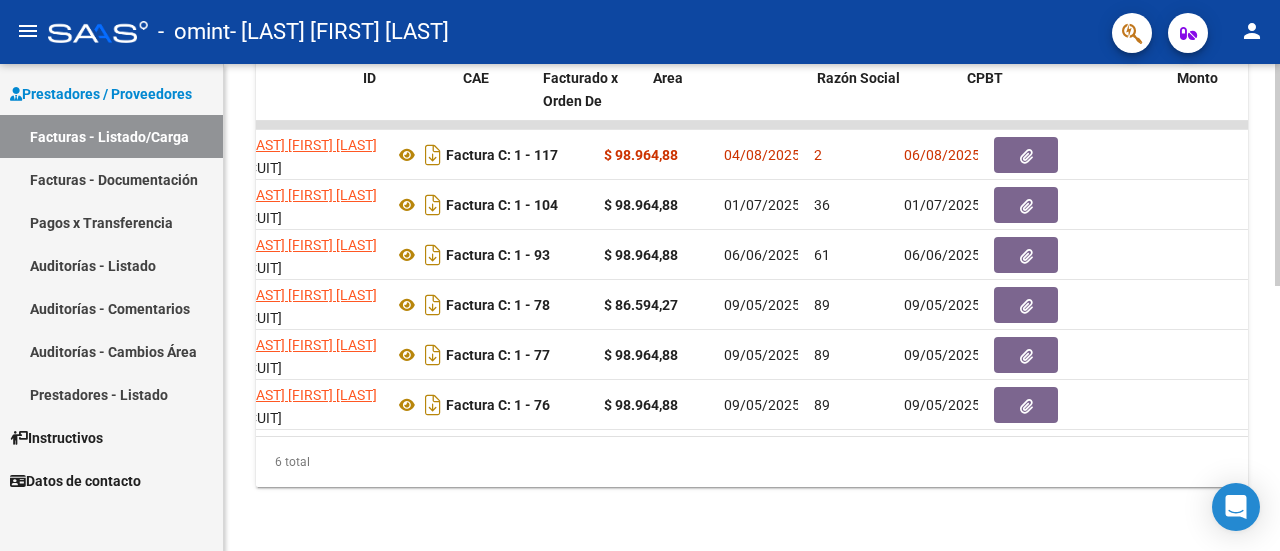 scroll, scrollTop: 0, scrollLeft: 0, axis: both 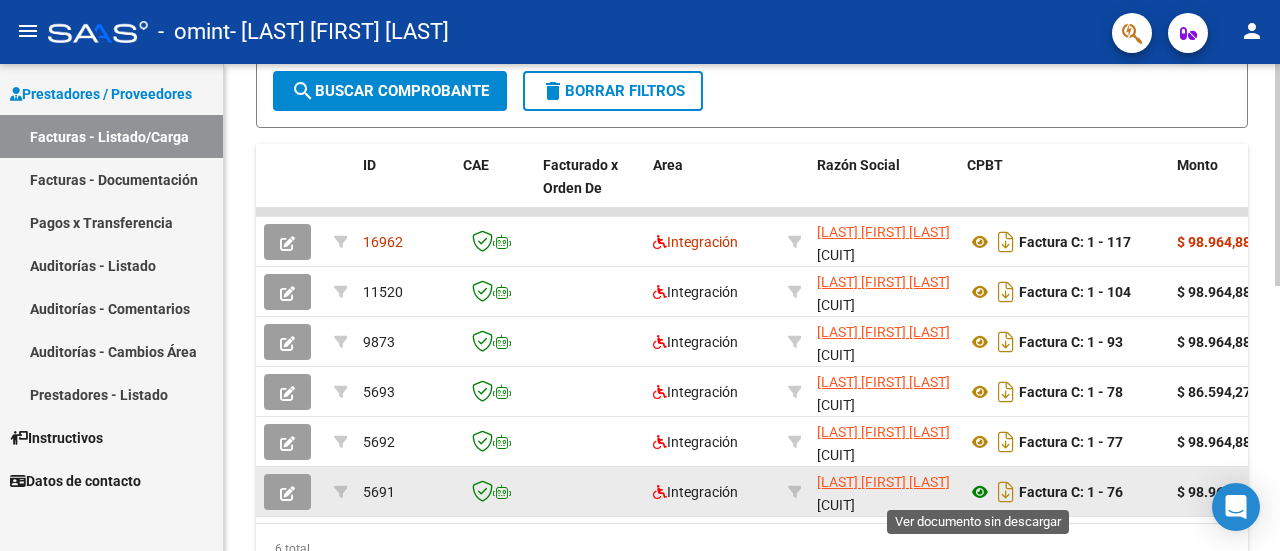 click 